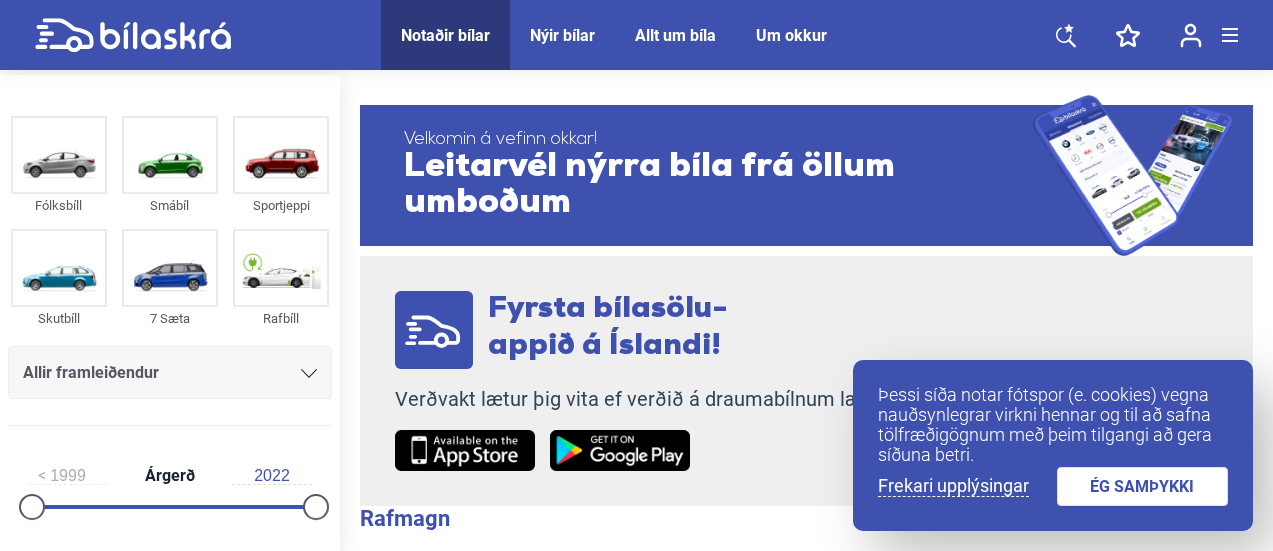 scroll, scrollTop: 0, scrollLeft: 0, axis: both 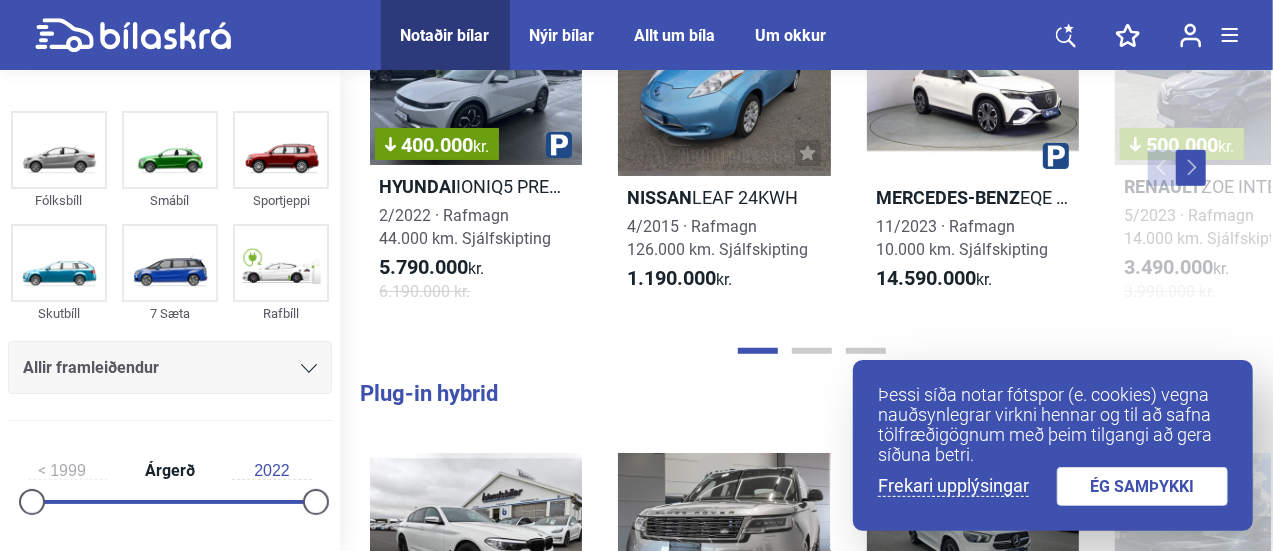 click 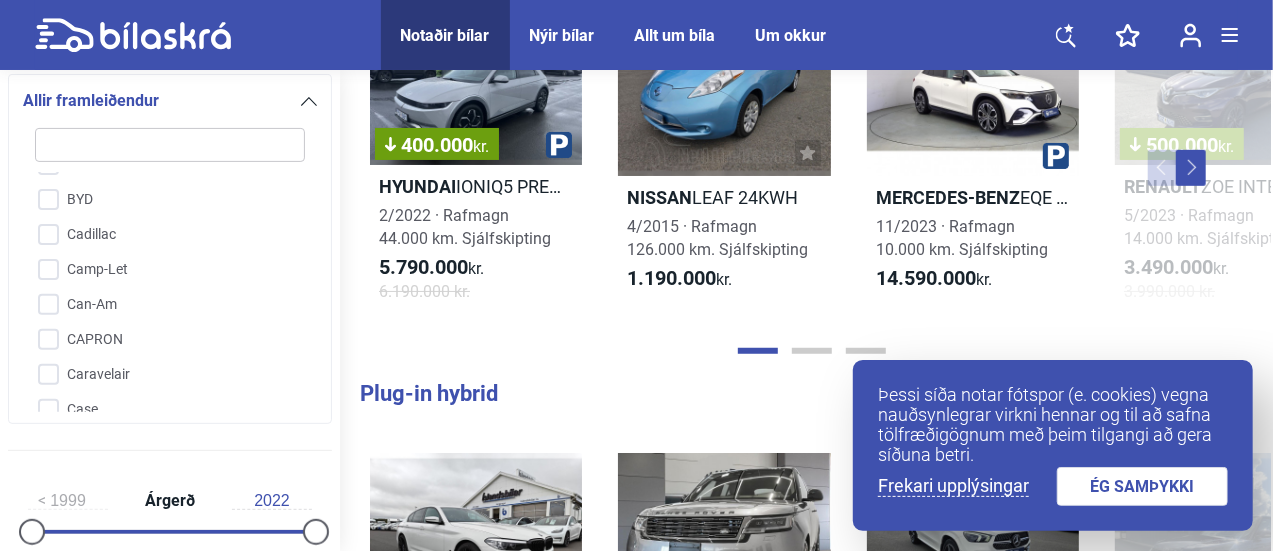 scroll, scrollTop: 595, scrollLeft: 0, axis: vertical 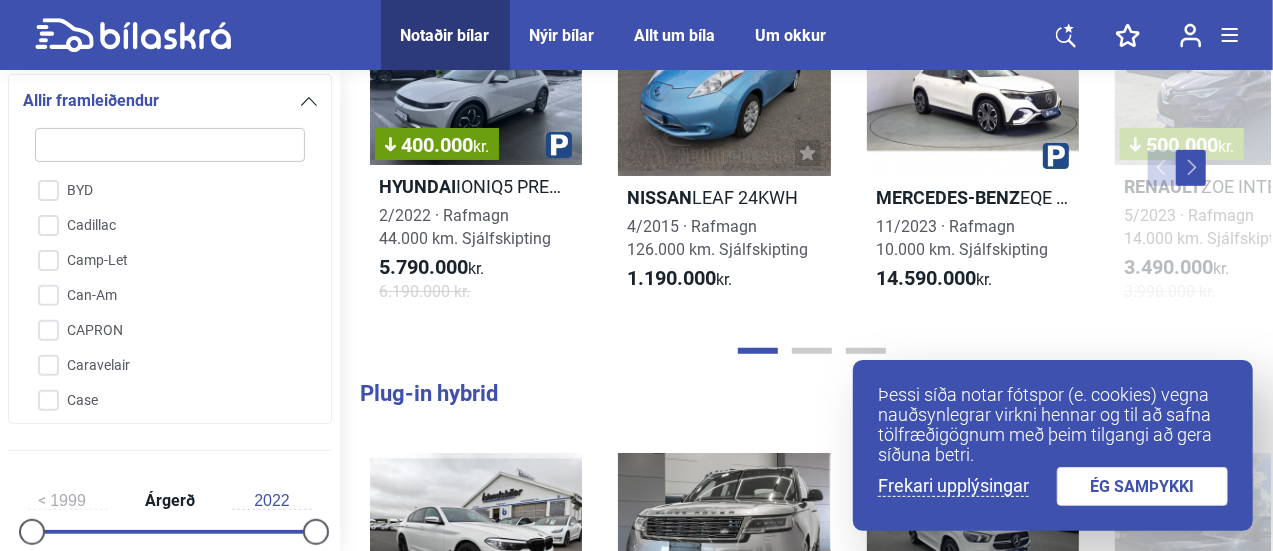 type on "n" 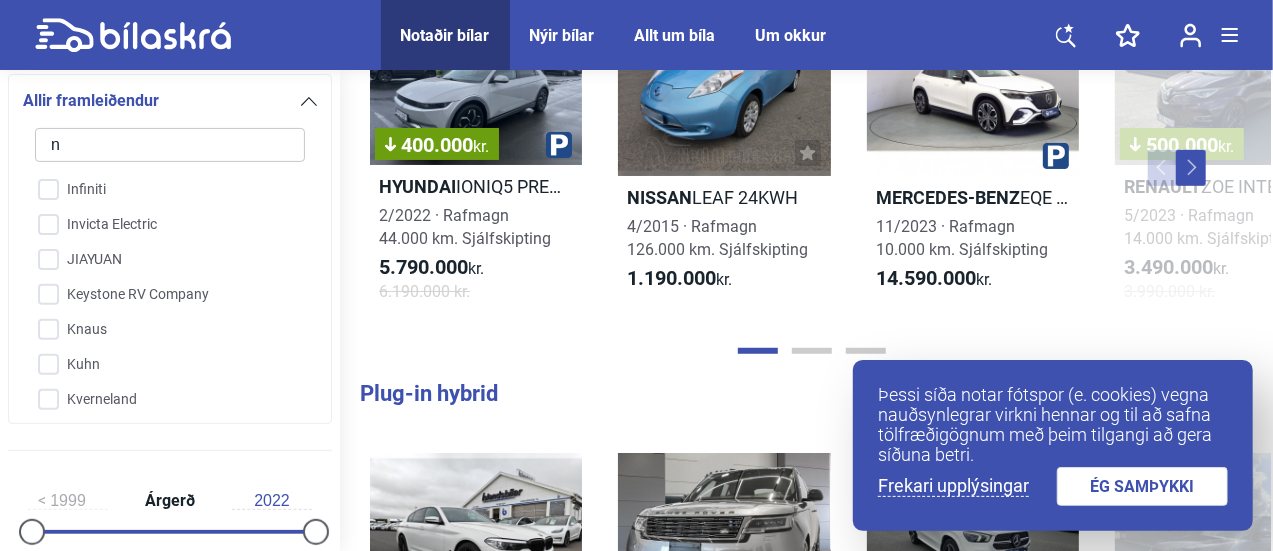 type on "ni" 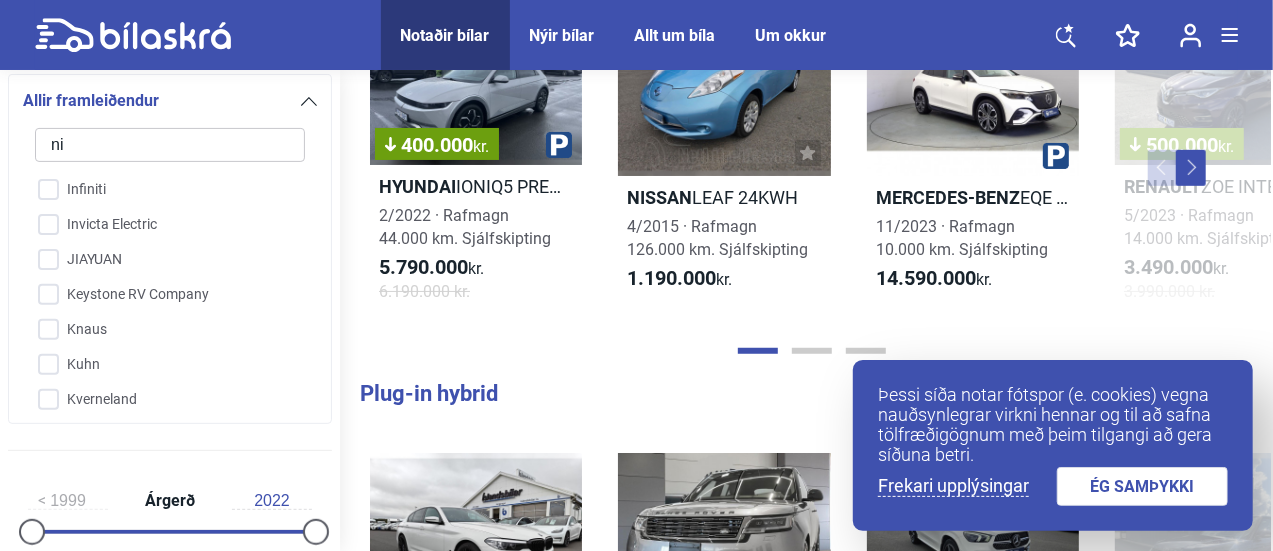 scroll, scrollTop: 0, scrollLeft: 0, axis: both 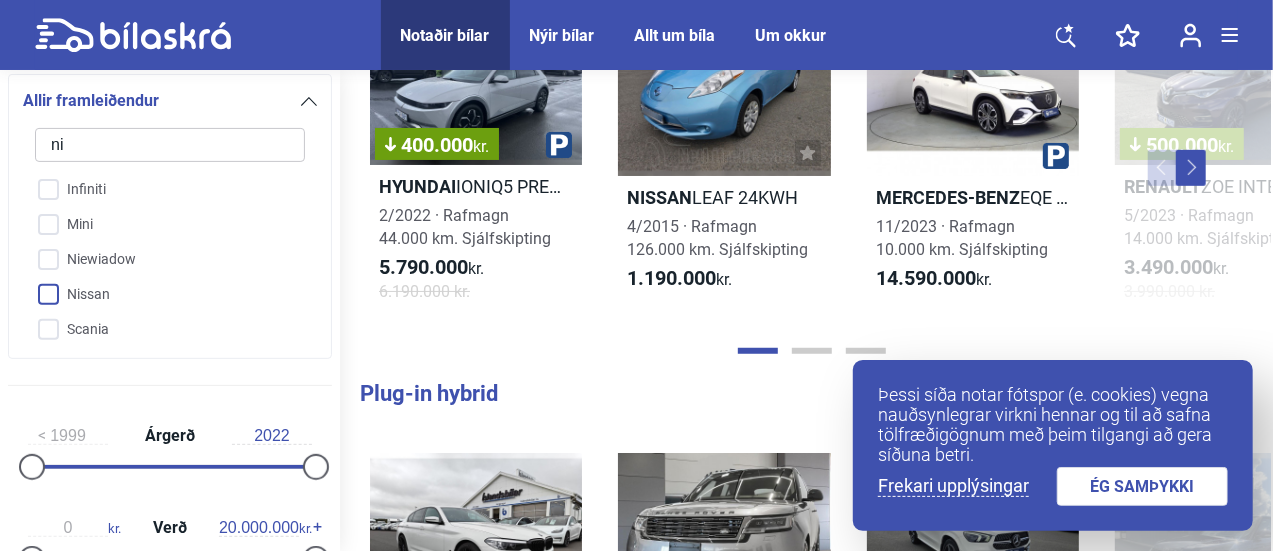 type on "ni" 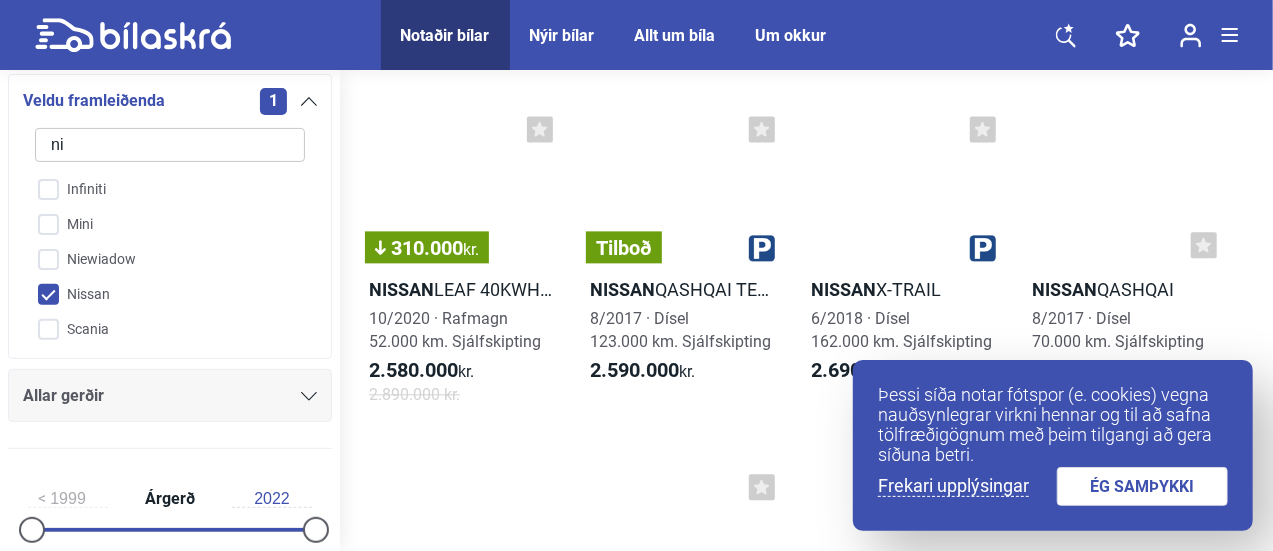 scroll, scrollTop: 2177, scrollLeft: 0, axis: vertical 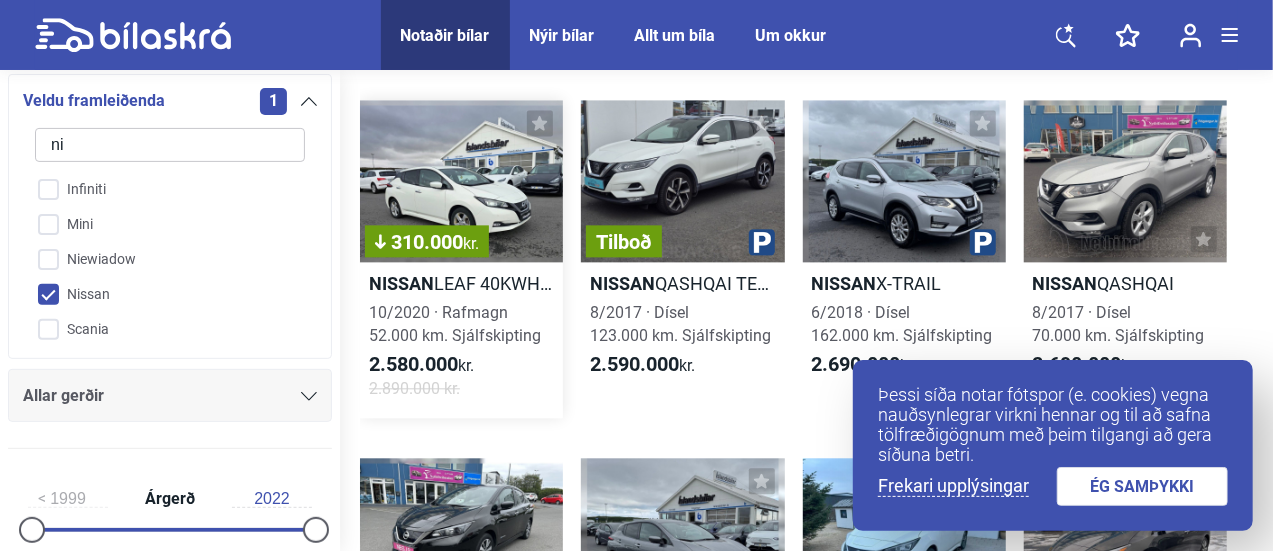 click on "Nissan
LEAF 40KWH N-CONNECTA" at bounding box center (461, 283) 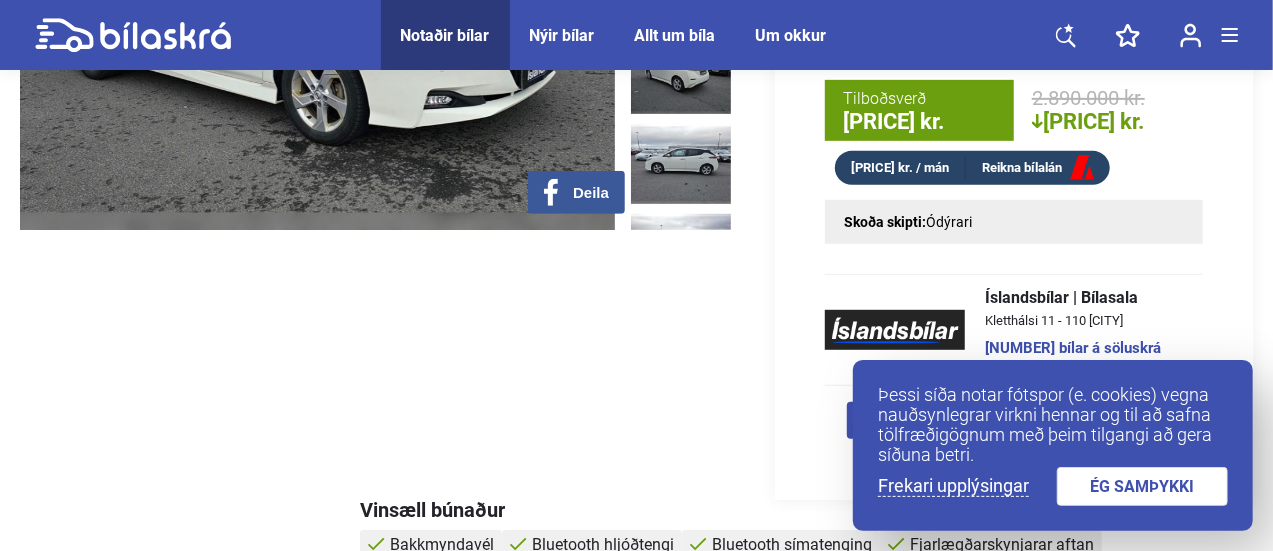 scroll, scrollTop: 480, scrollLeft: 0, axis: vertical 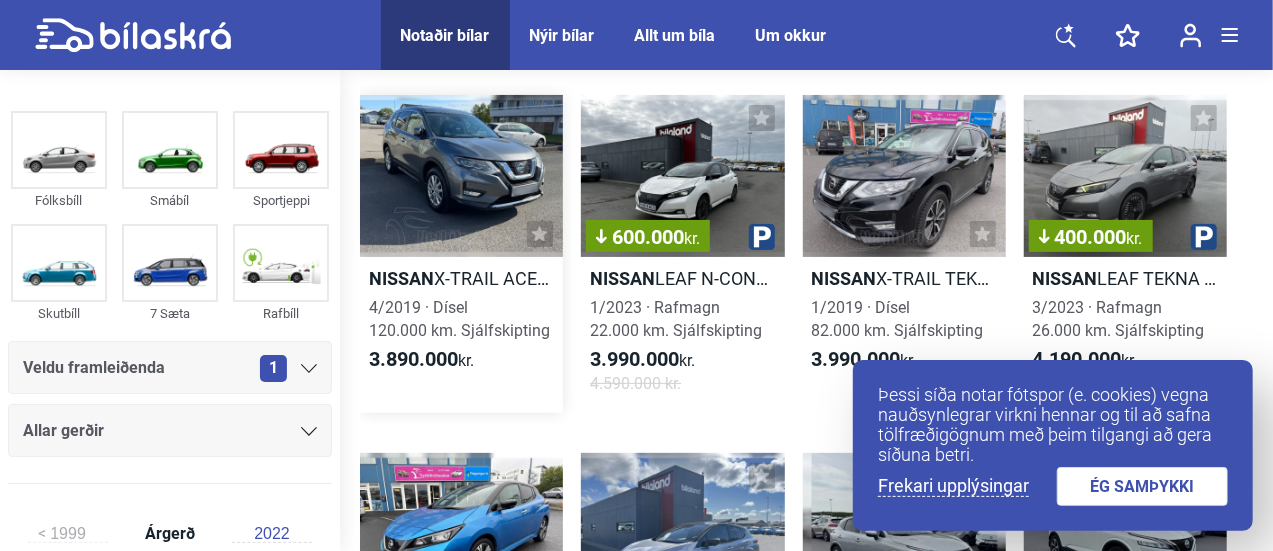 click at bounding box center [461, 176] 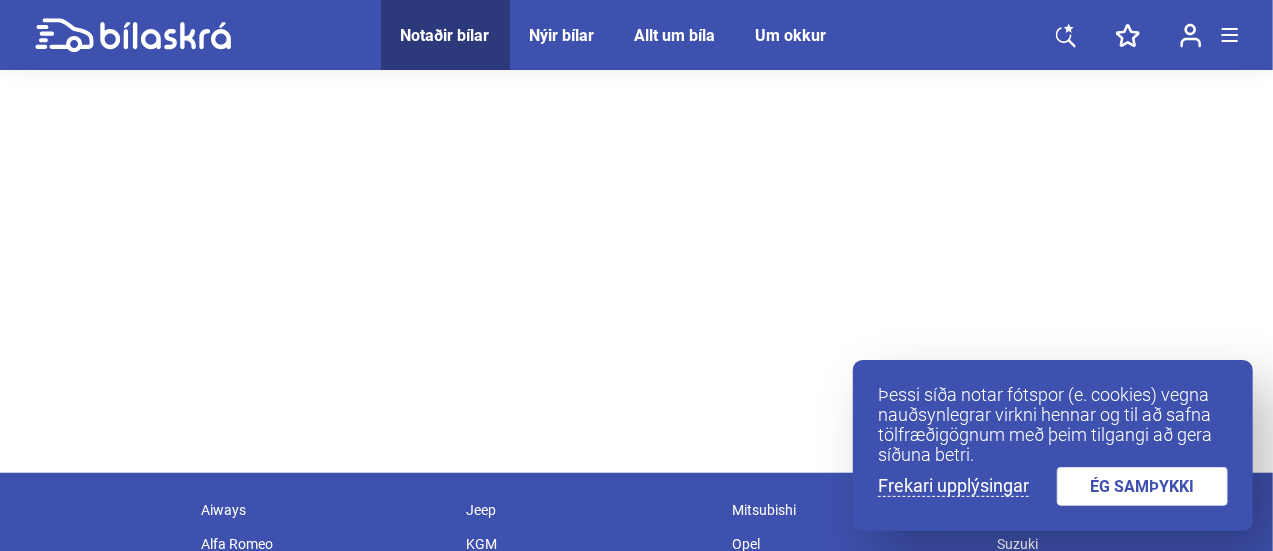 click on "Raðnúmer
[NUMBER]
Síðast uppfært
[DAYS]
dögum
Notaðir bílar
Nýir bílar
Eftirlæti
Vistuð leit
Allt um bíla
Um okkur
Innskráning Ný skráning Never miss a great deal
Save search, set alerts, receive notification when price drops!
Appið Bilaskra.is Fáðu sent slóðina til að sækja appið fyrir iOS og Android í SMS
Senda slóð
Aiways
Alfa Romeo
Audi
BYD
Citroen
Fiat
Ford
Honda
Jeep
KGM
Kia" at bounding box center (636, 179) 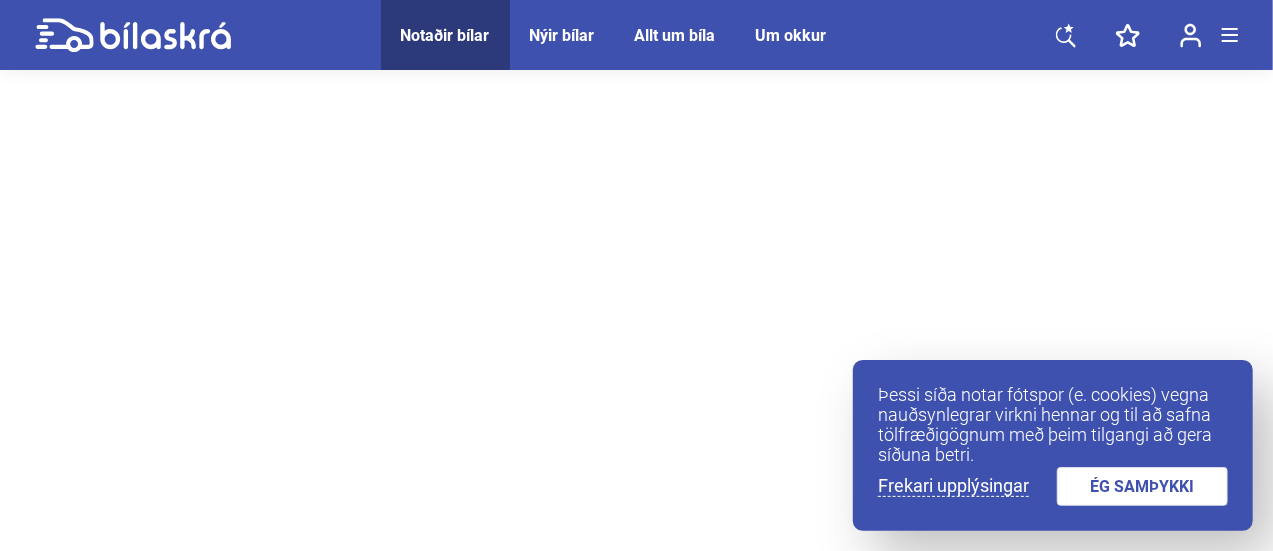 scroll, scrollTop: 0, scrollLeft: 0, axis: both 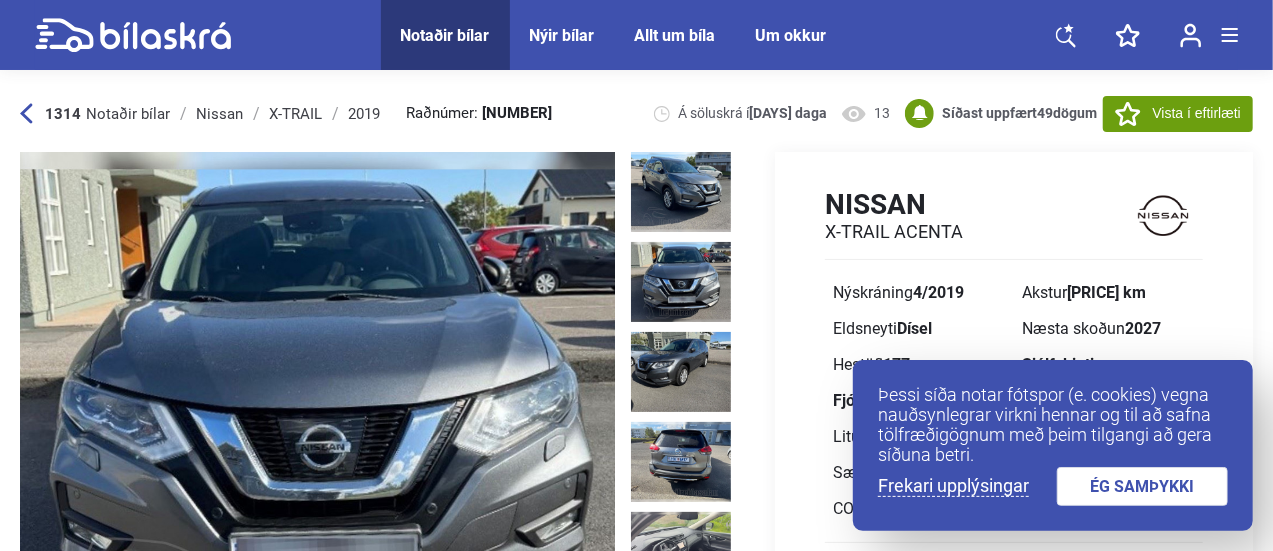 click on "ÉG SAMÞYKKI" at bounding box center [1143, 486] 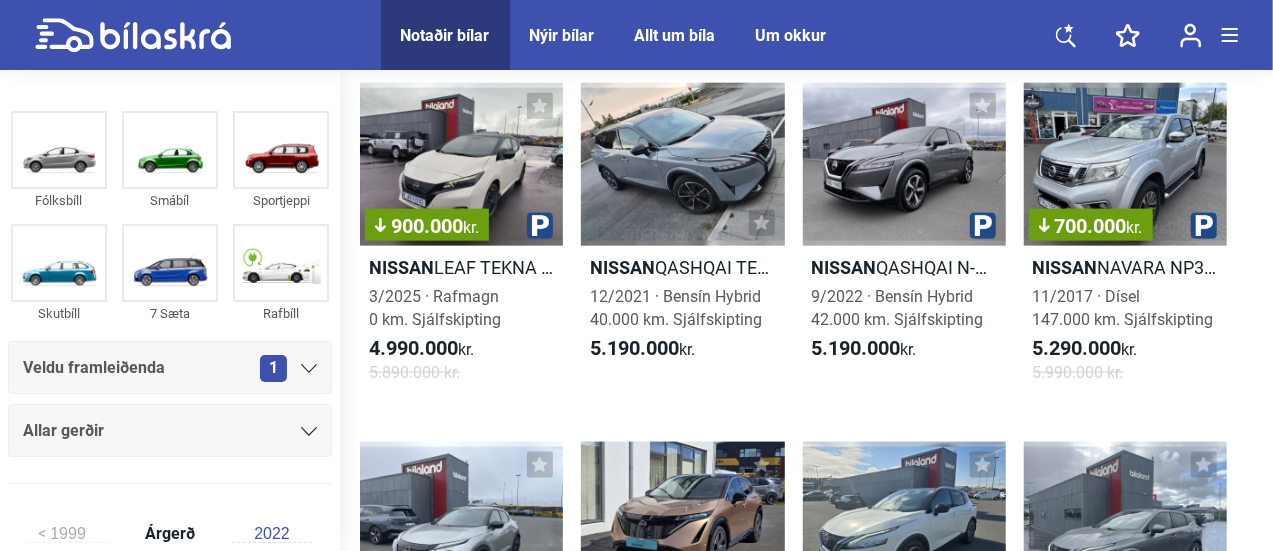 scroll, scrollTop: 4994, scrollLeft: 0, axis: vertical 